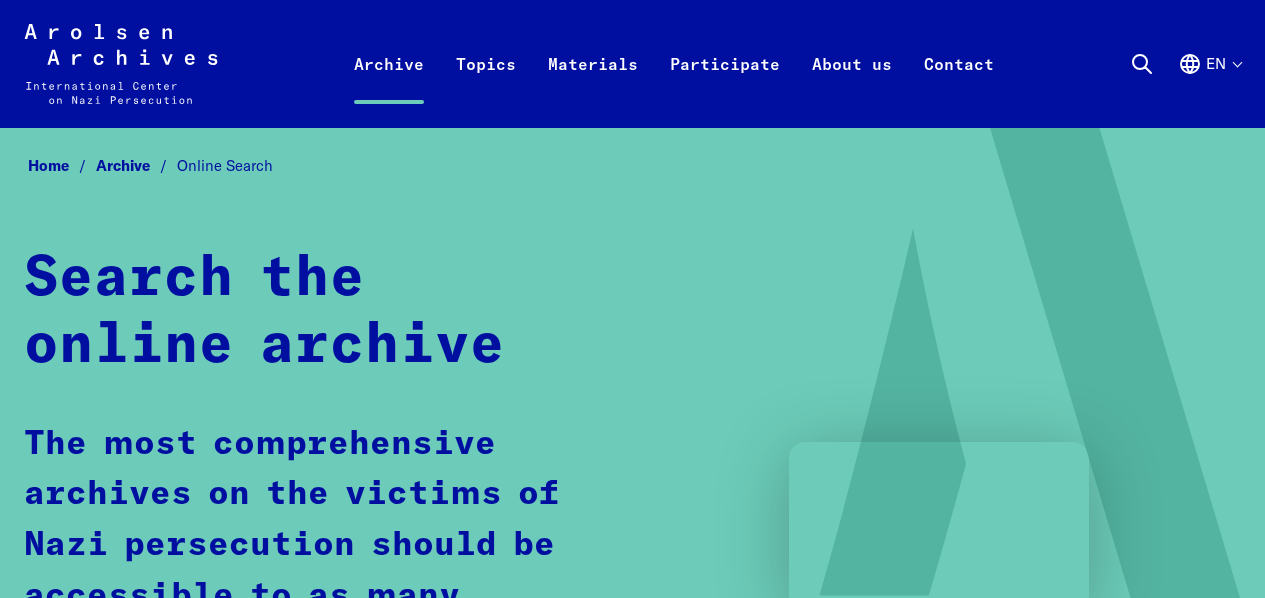 click at bounding box center [1142, 64] 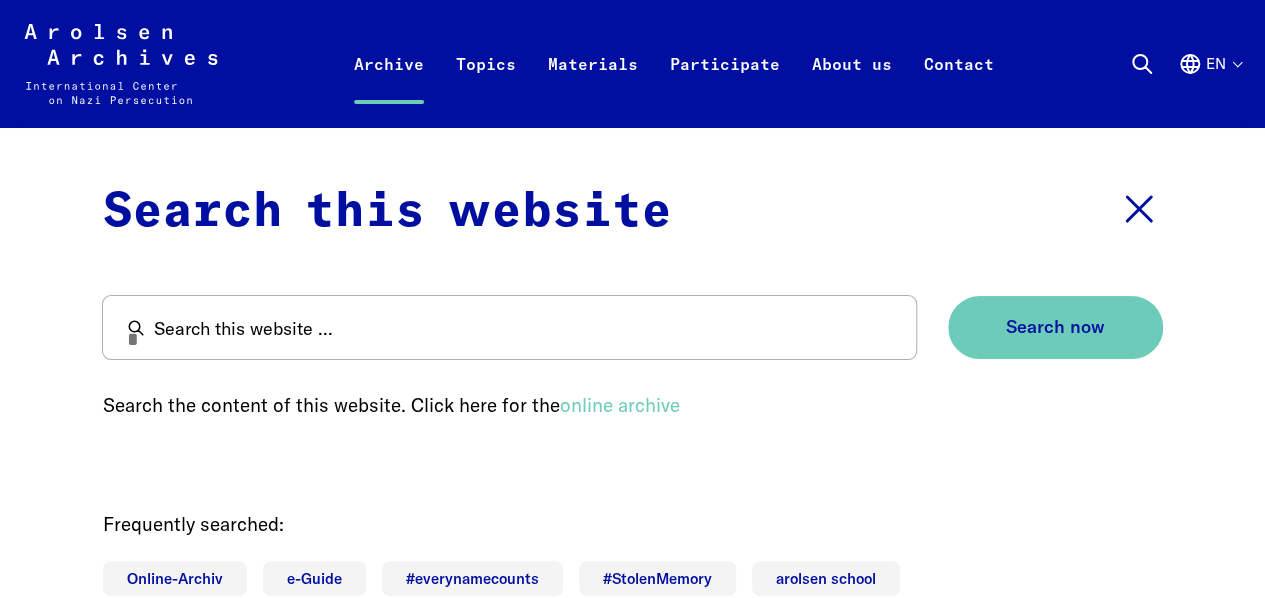 type 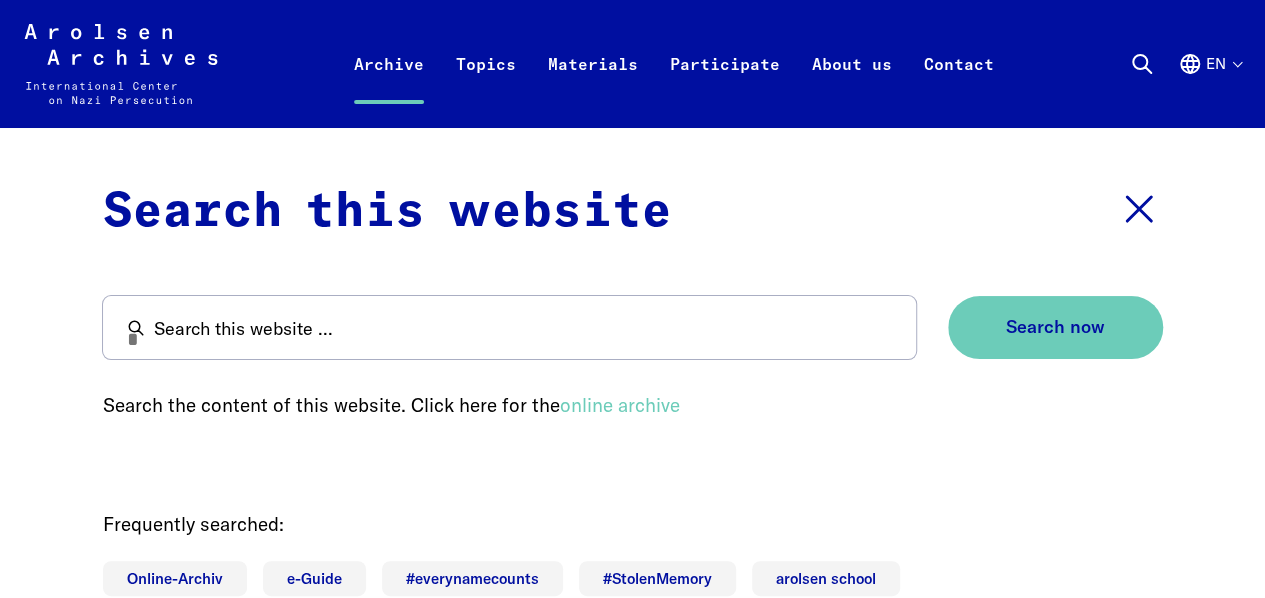 click at bounding box center (1142, 64) 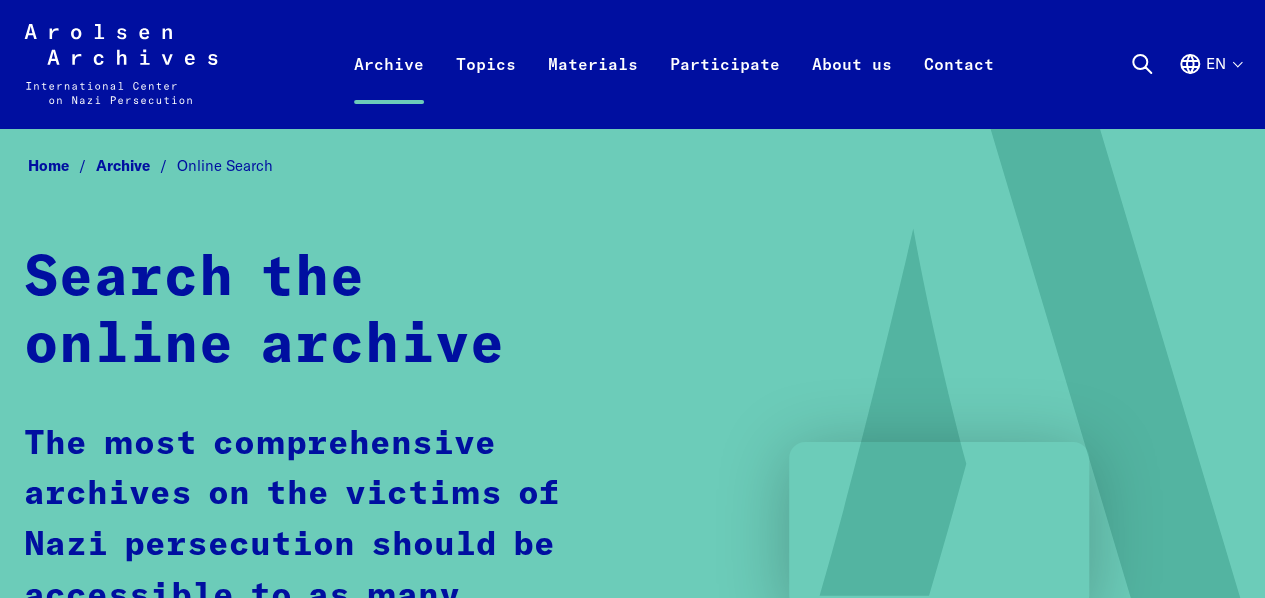 click on "Search           Search this website       Close search              Search this website ...       Search now         Search the content of this website. Click here for the  online archive   Frequently searched:       Online-Archiv       e-Guide       #everynamecounts       #StolenMemory       arolsen school                  en       Language selection       Close language selection              Deutsch           English           Français           Polski           Русский           Español           Italiano           Українська" at bounding box center [1185, 64] 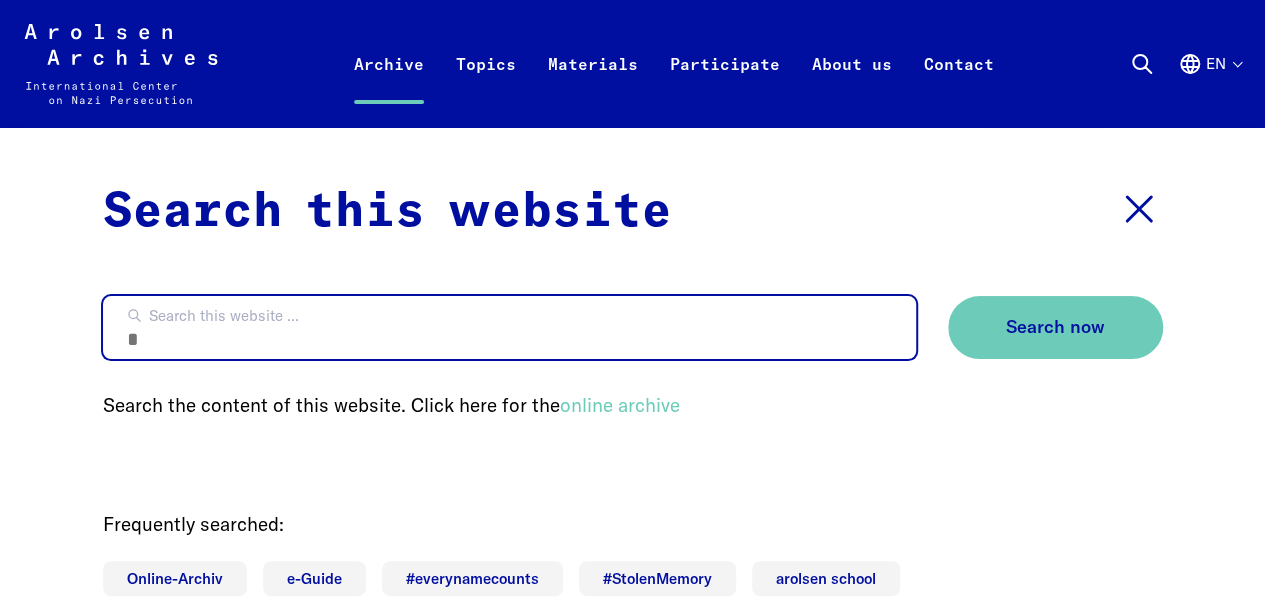 click on "Search this website ..." at bounding box center [509, 327] 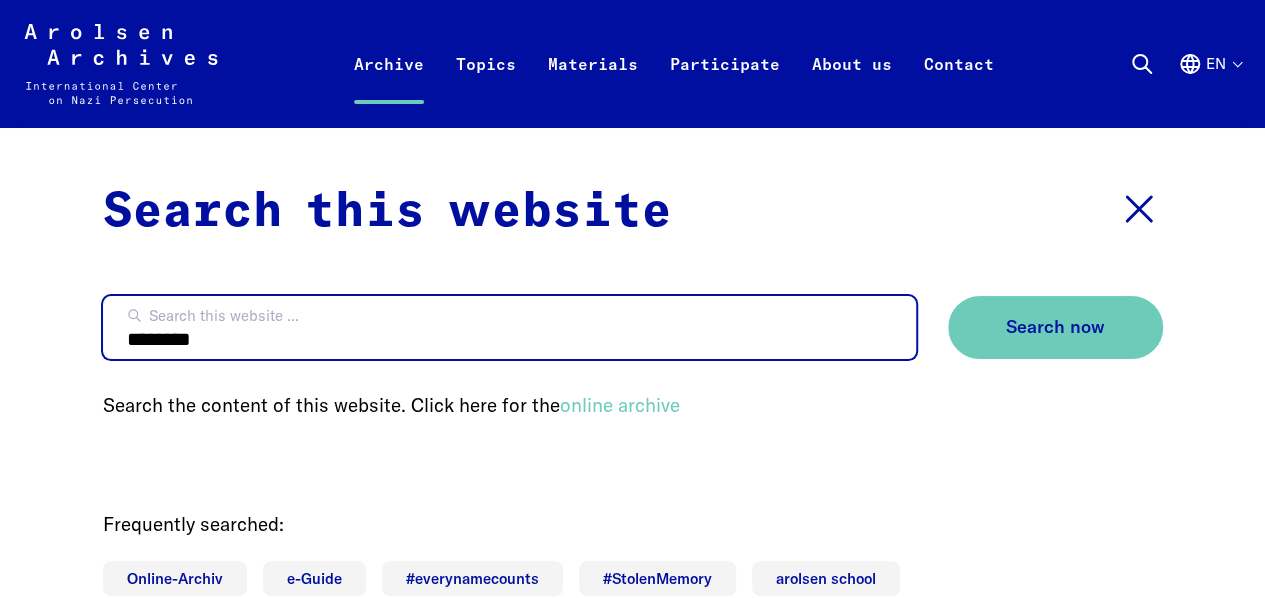 type on "********" 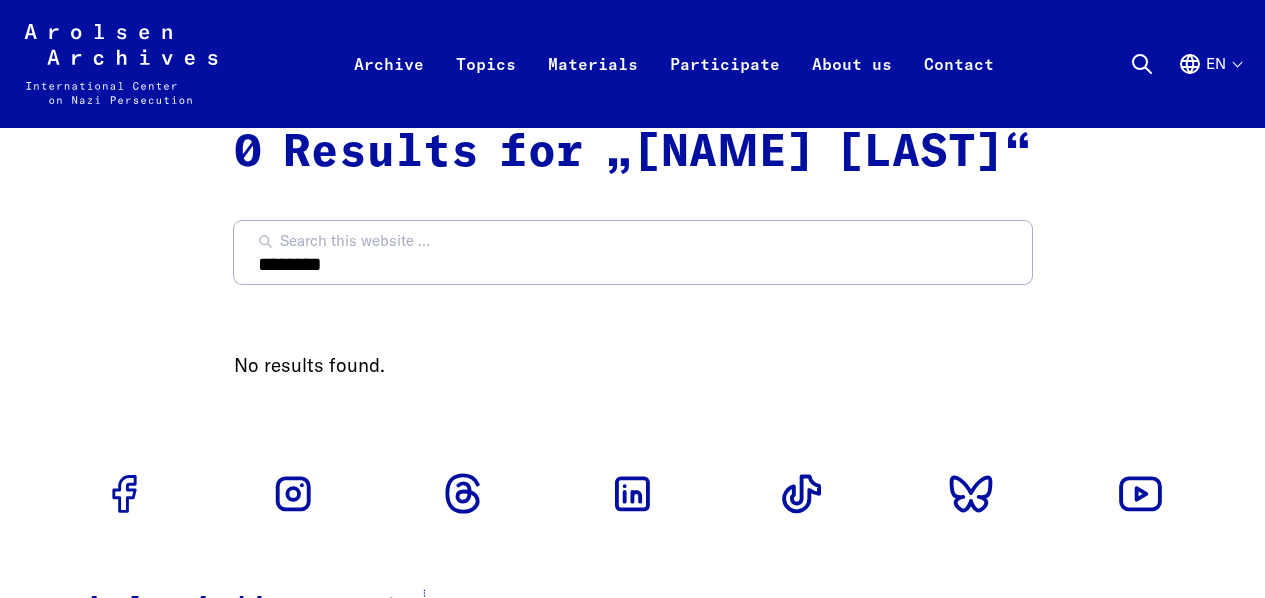 scroll, scrollTop: 0, scrollLeft: 0, axis: both 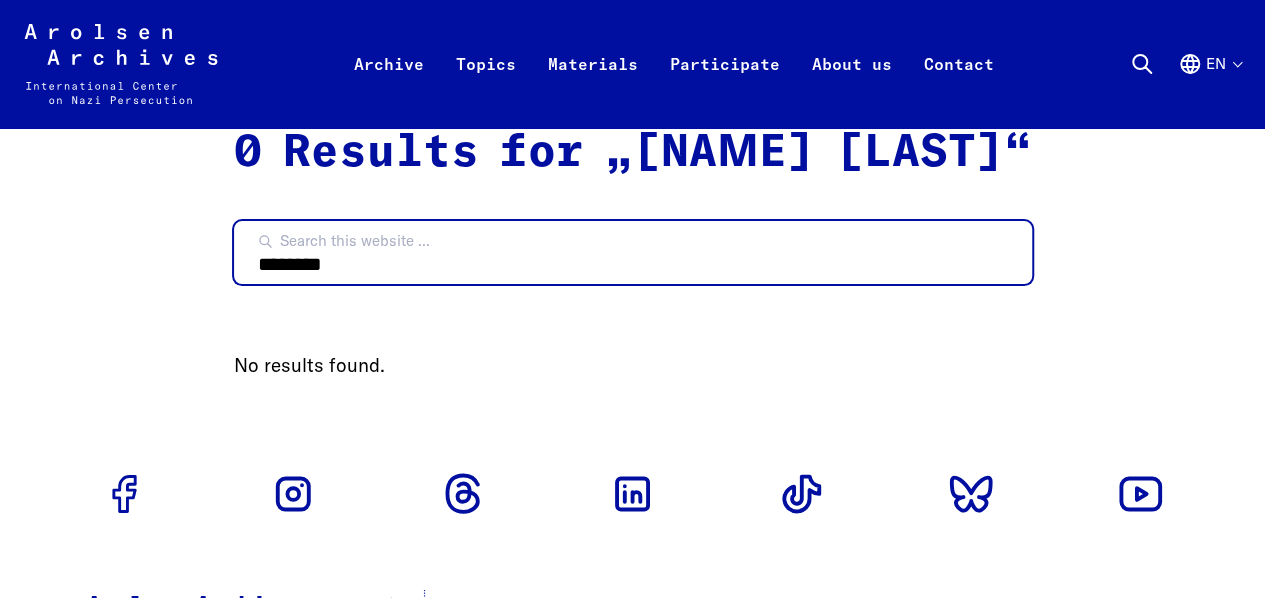 click on "********" at bounding box center (633, 252) 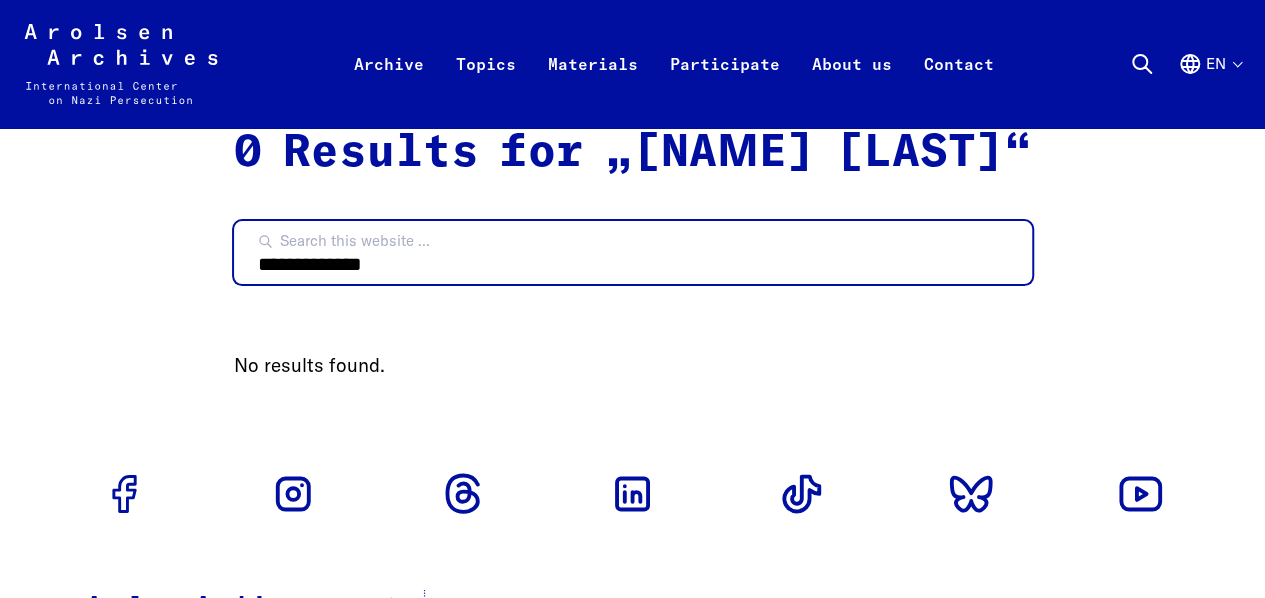 type on "**********" 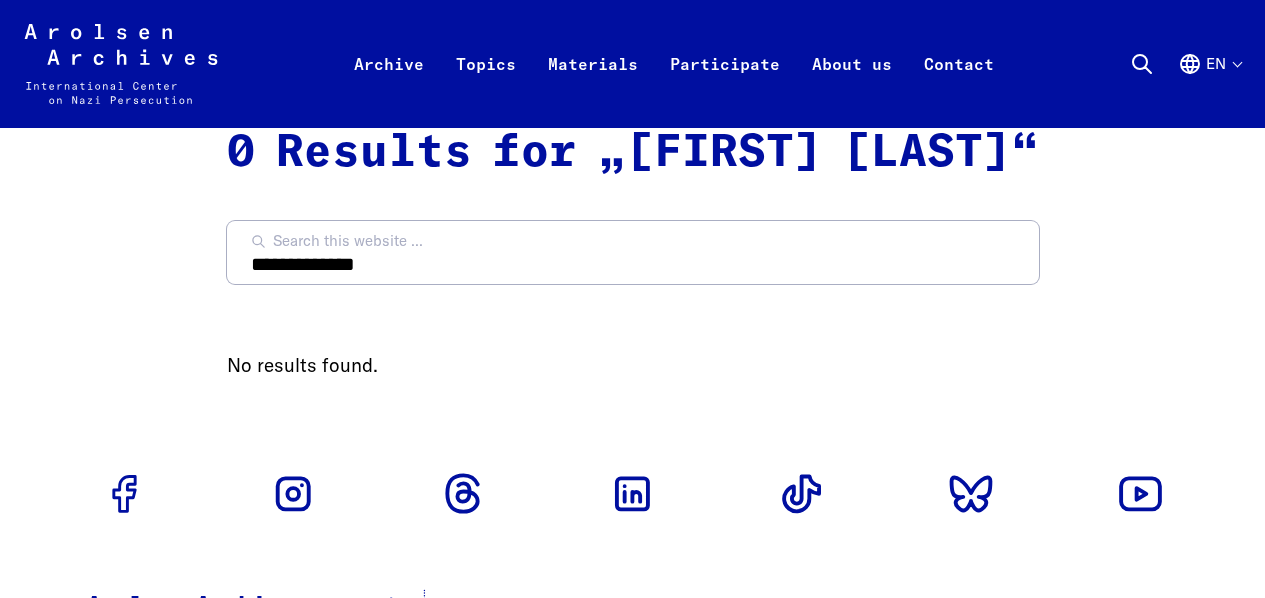 scroll, scrollTop: 0, scrollLeft: 0, axis: both 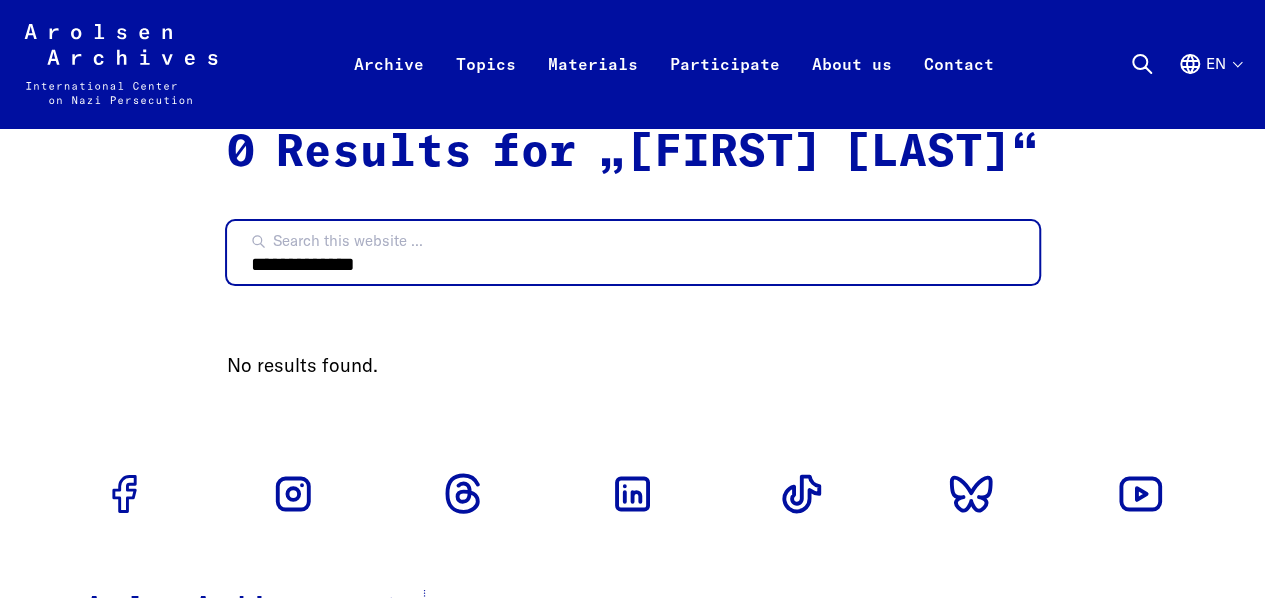 click on "**********" at bounding box center (633, 252) 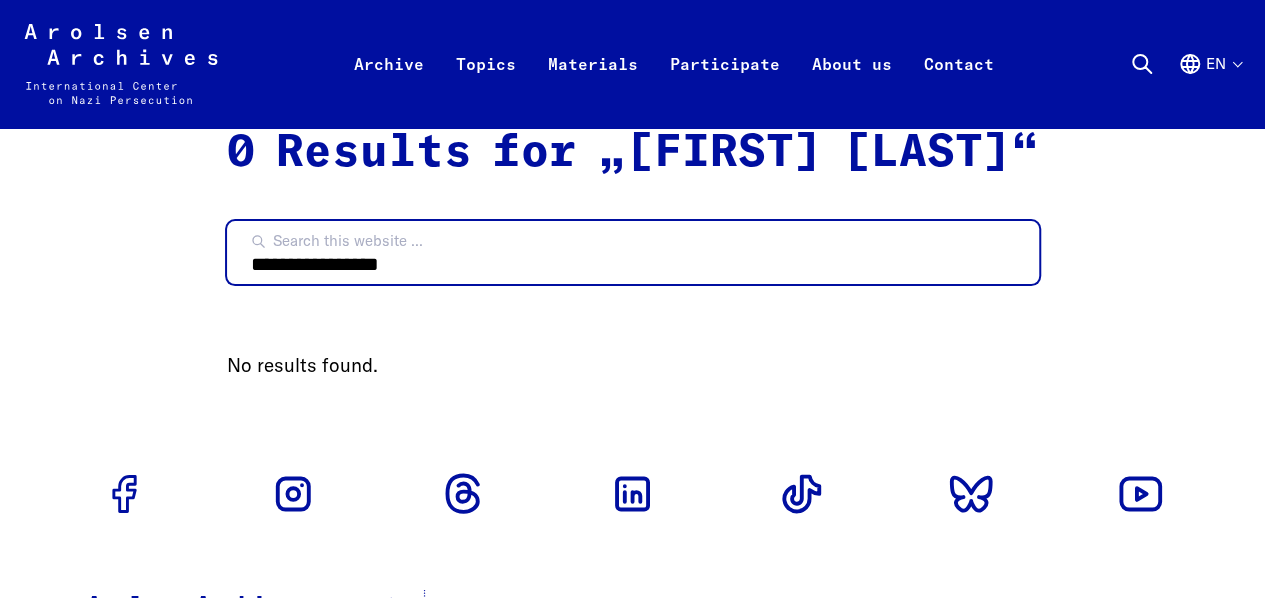type on "**********" 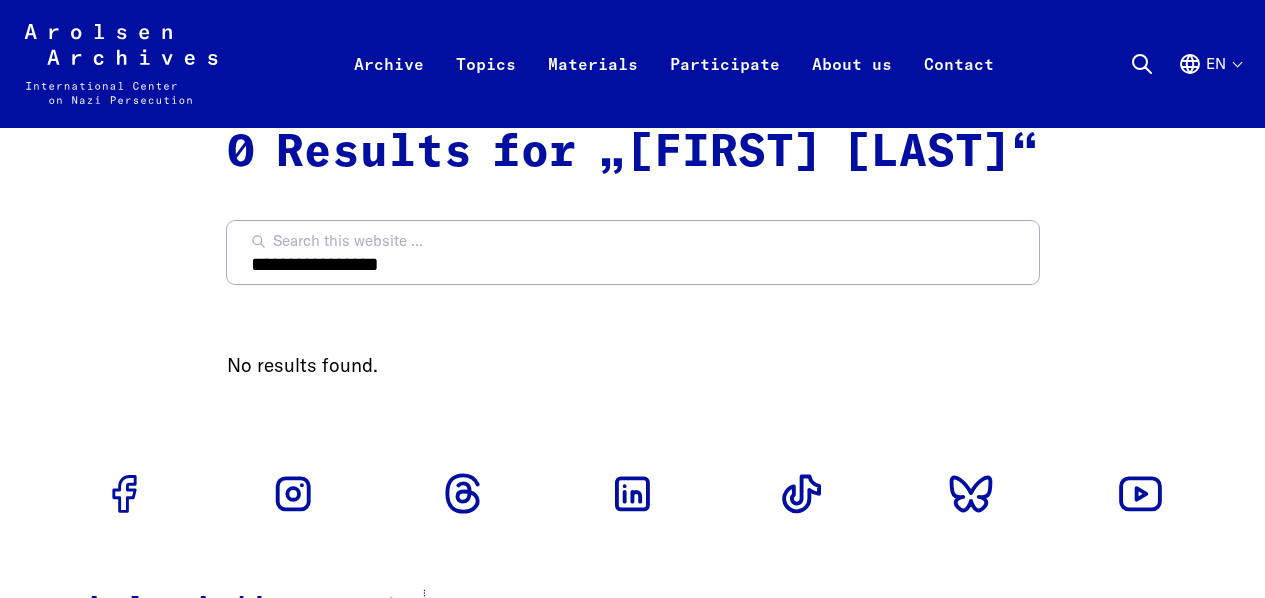 scroll, scrollTop: 0, scrollLeft: 0, axis: both 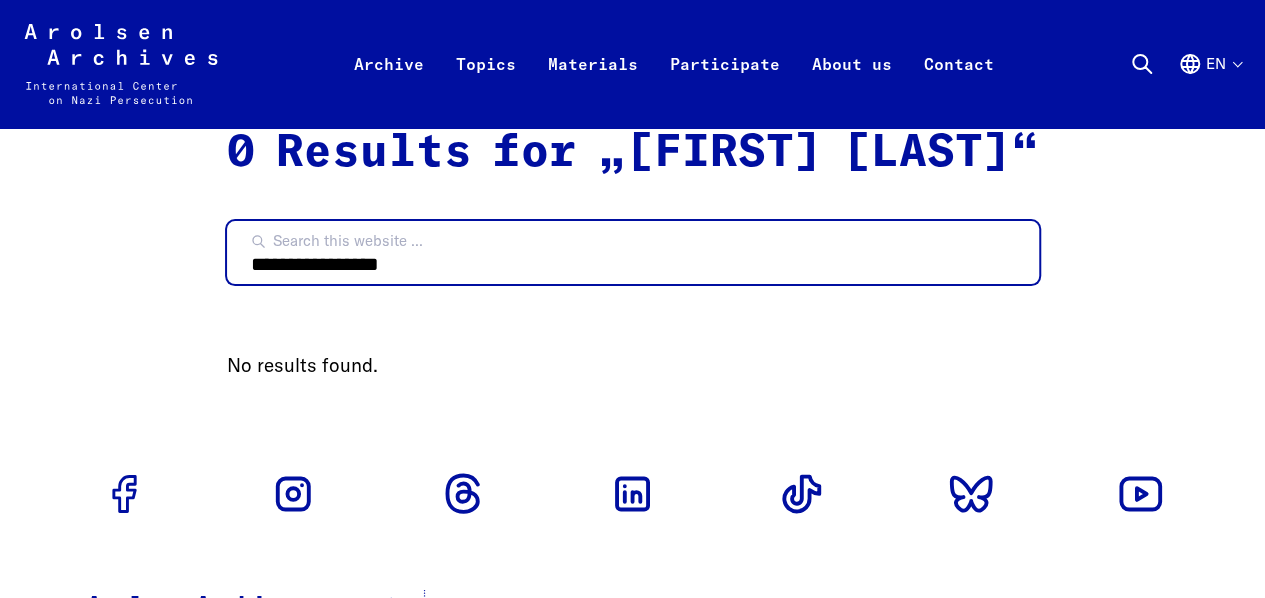 click on "**********" at bounding box center [633, 252] 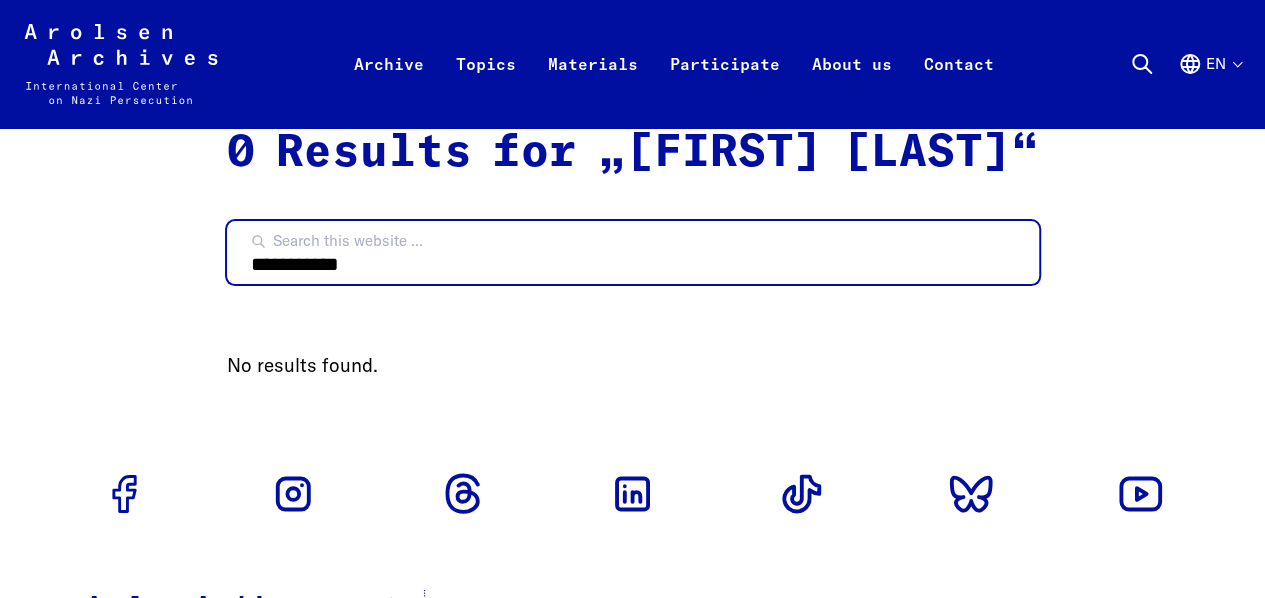 type on "**********" 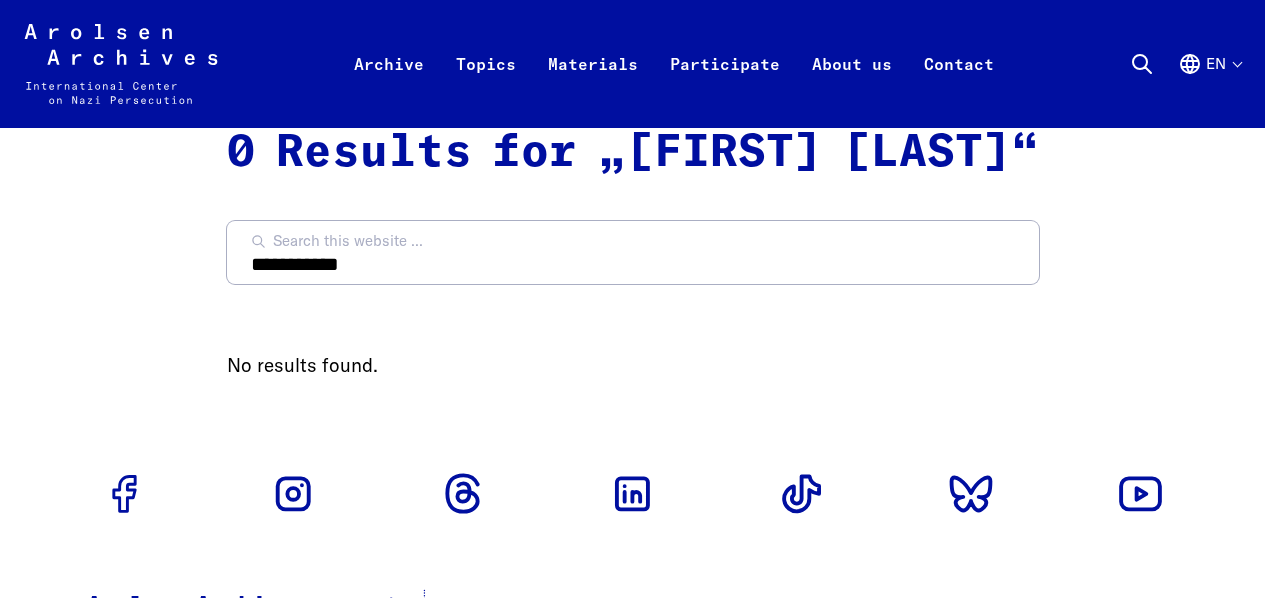 scroll, scrollTop: 0, scrollLeft: 0, axis: both 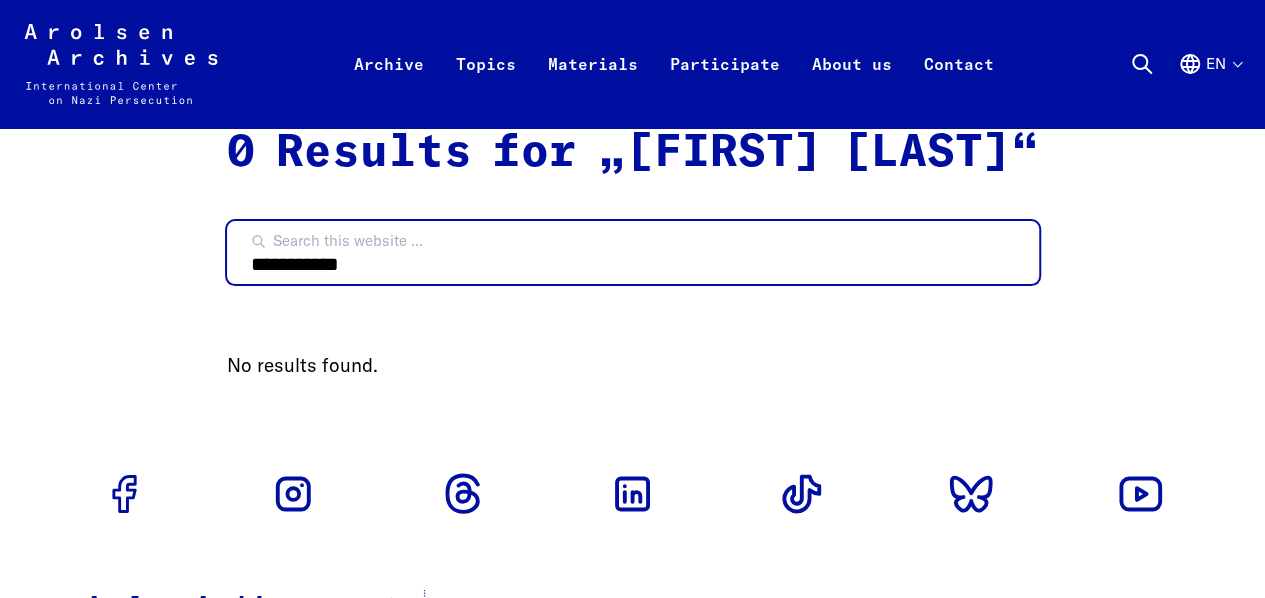 click on "**********" at bounding box center [633, 252] 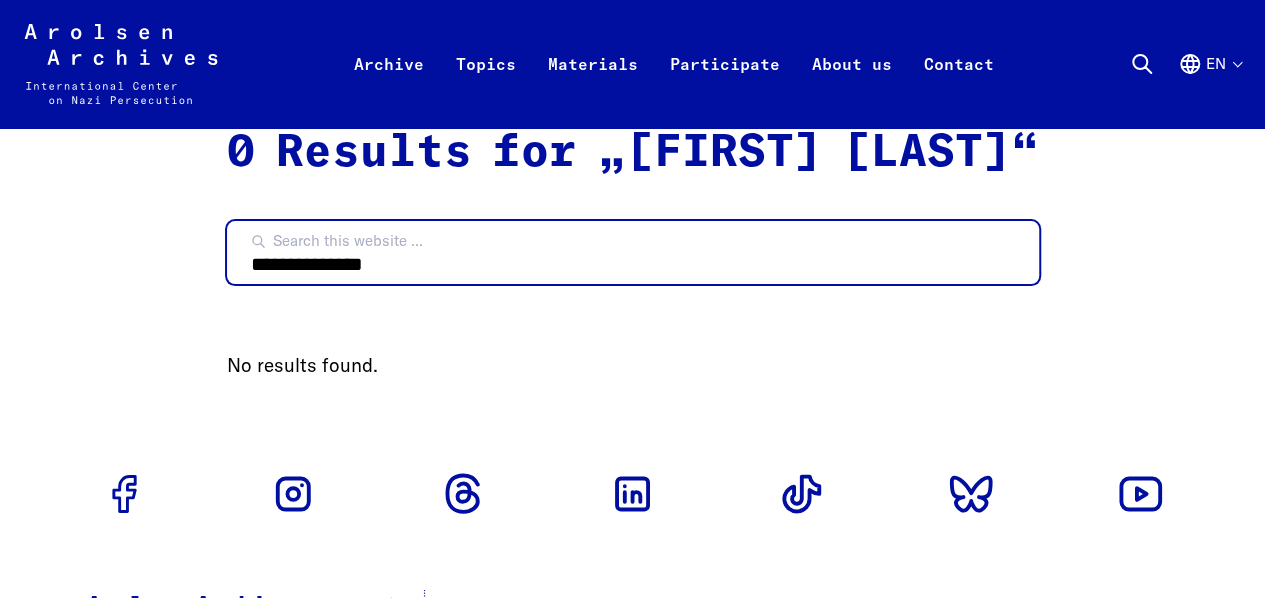 type on "**********" 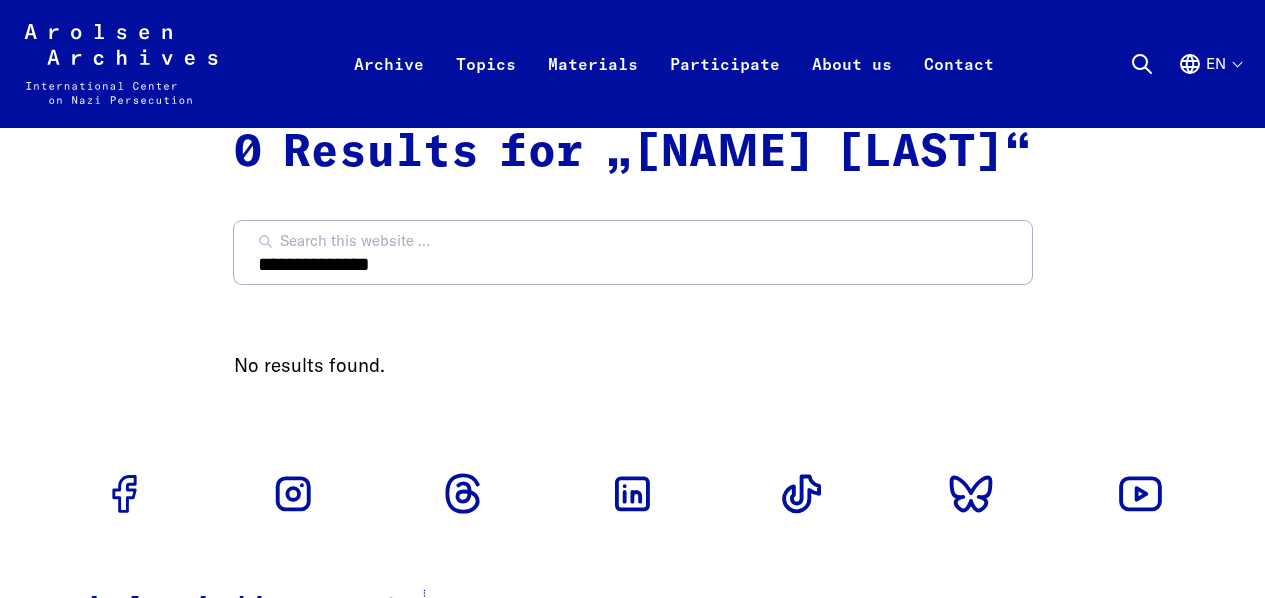 scroll, scrollTop: 0, scrollLeft: 0, axis: both 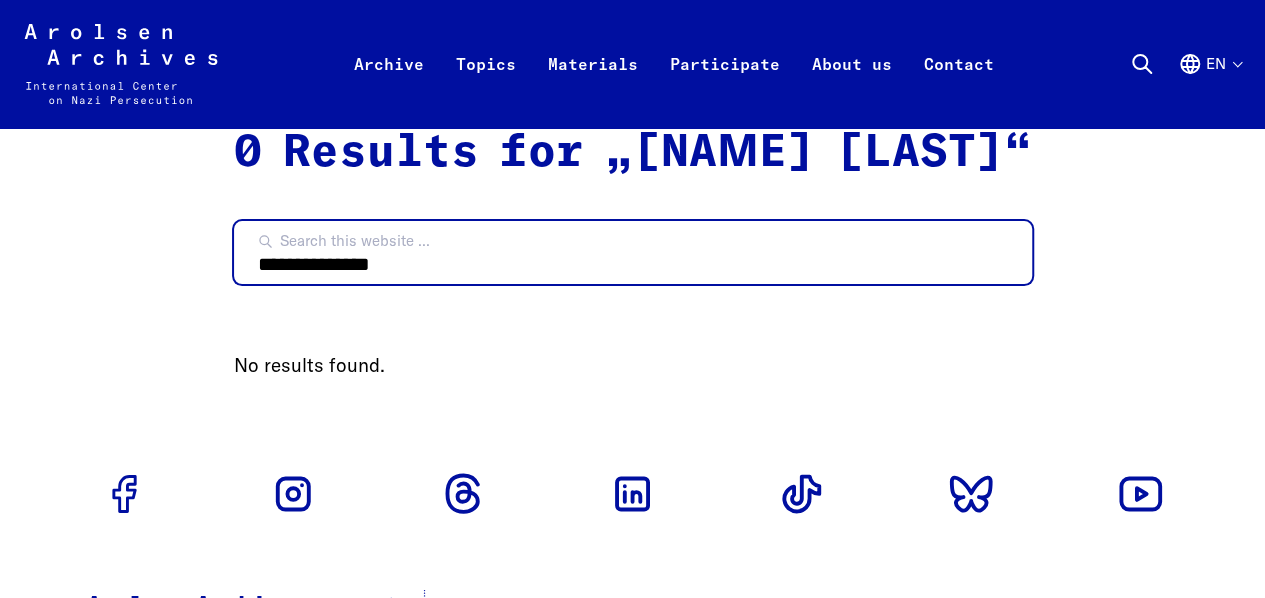 click on "**********" at bounding box center [633, 252] 